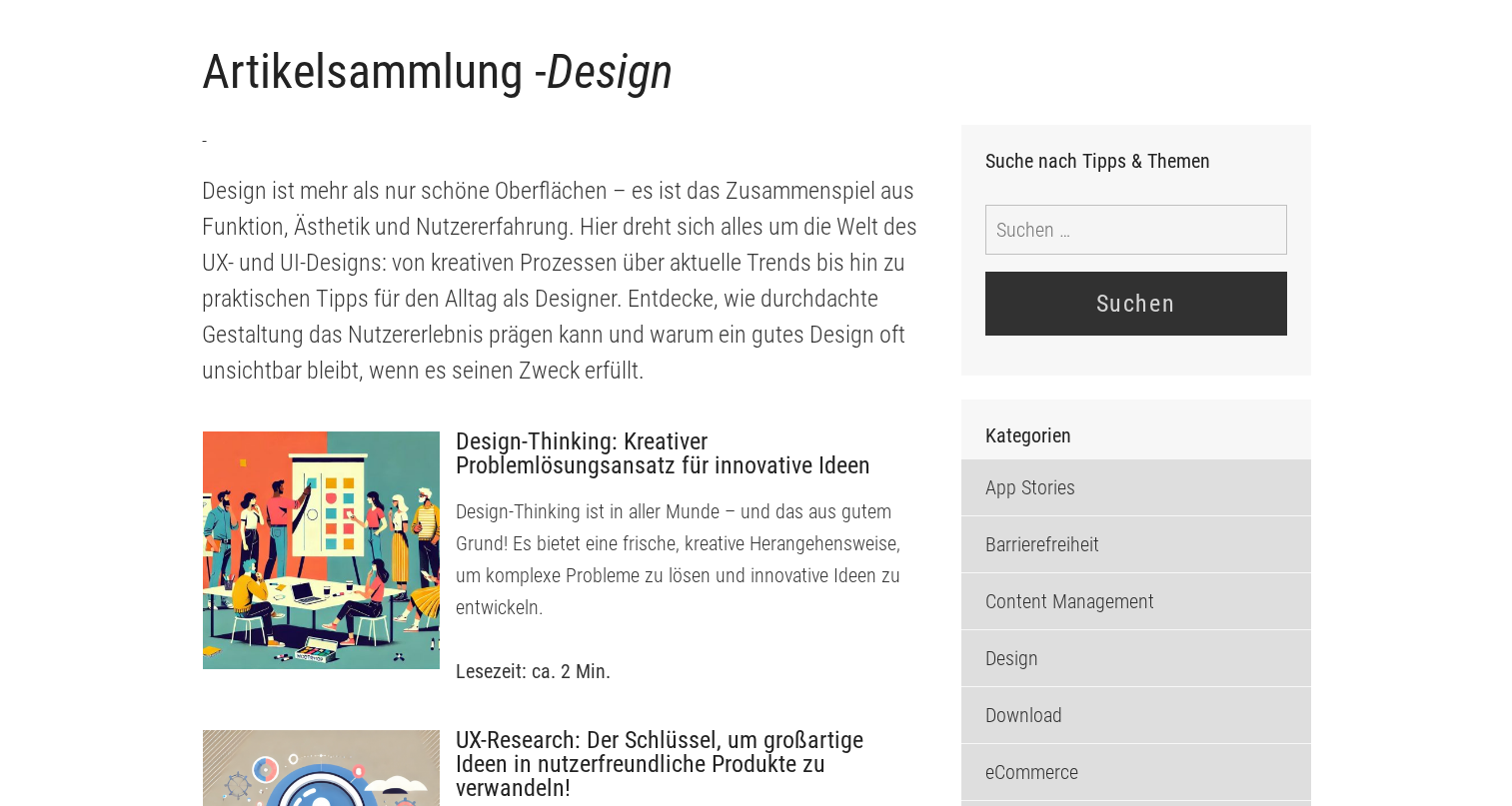 scroll, scrollTop: 0, scrollLeft: 0, axis: both 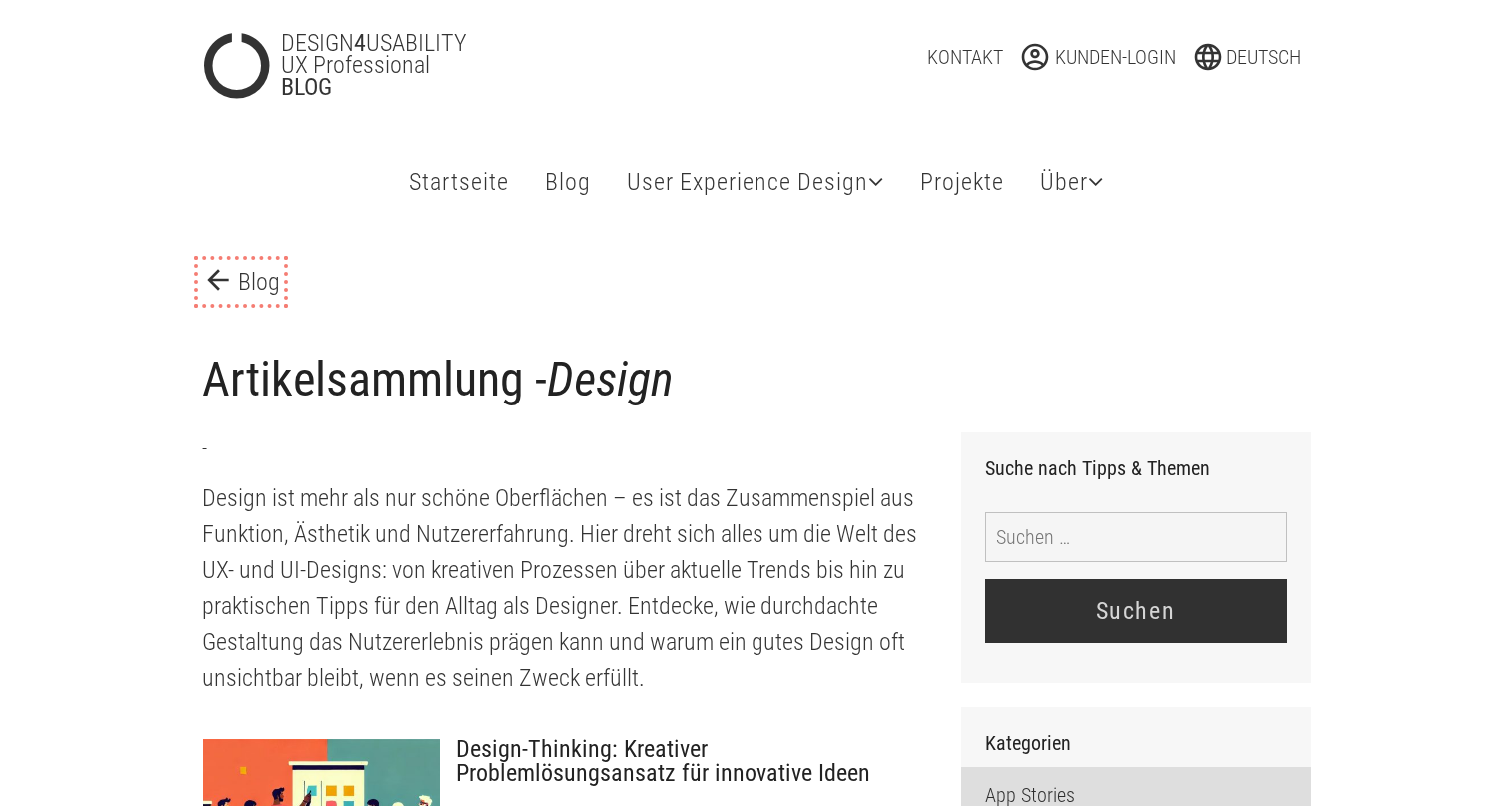 click on "arrow_back Blog" at bounding box center [241, 282] 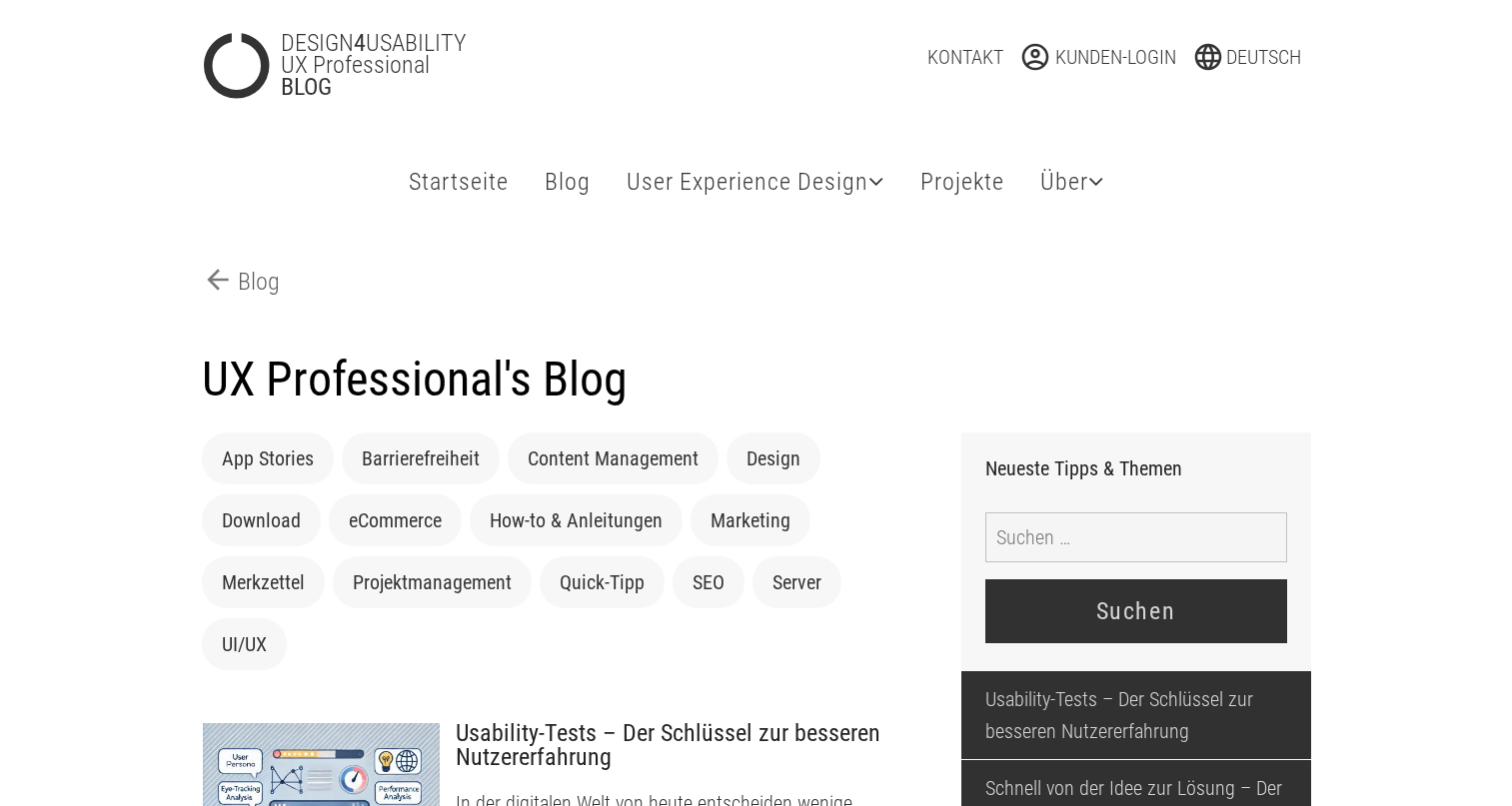 scroll, scrollTop: 0, scrollLeft: 0, axis: both 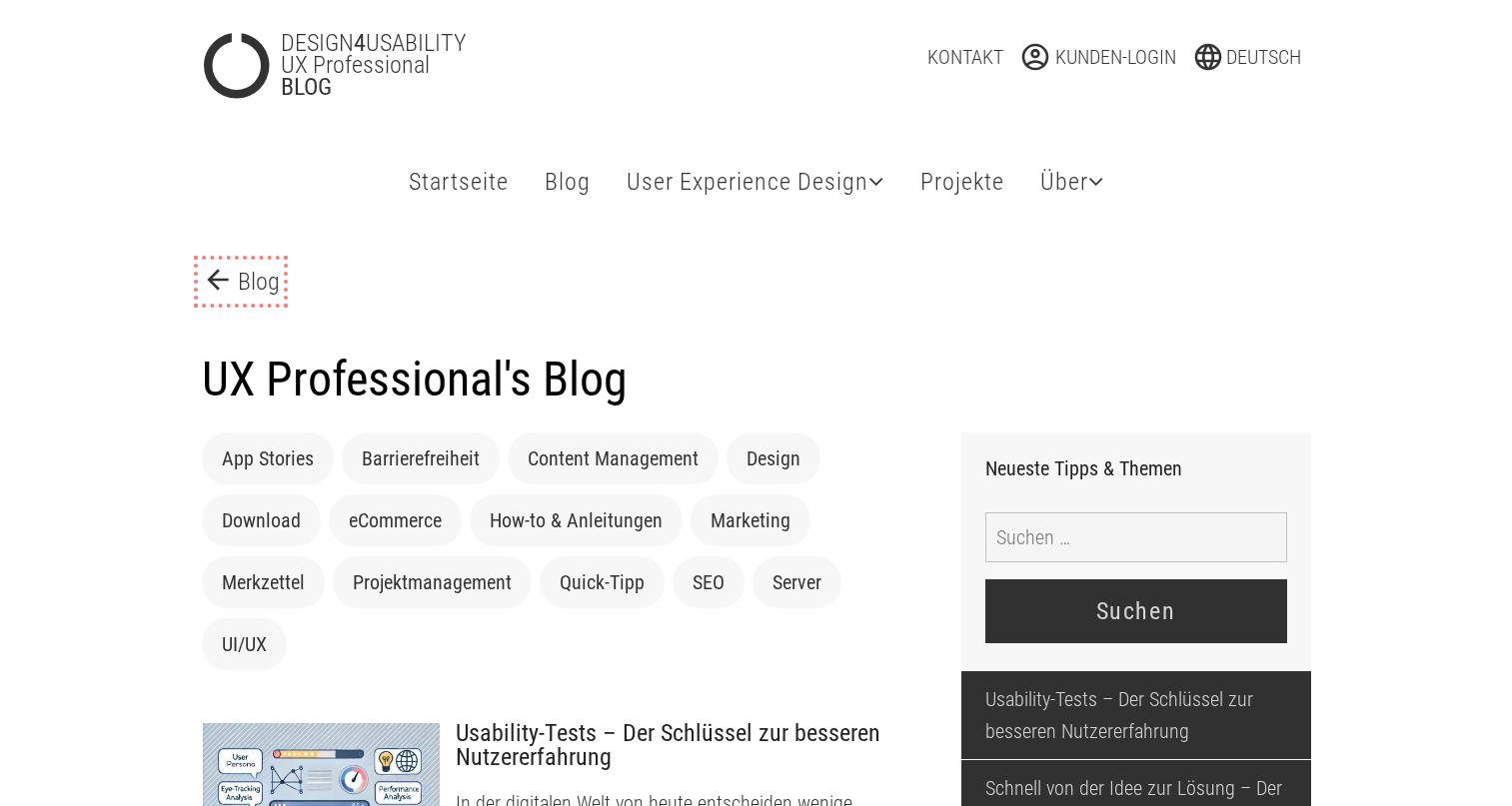 click on "arrow_back Blog" at bounding box center (241, 282) 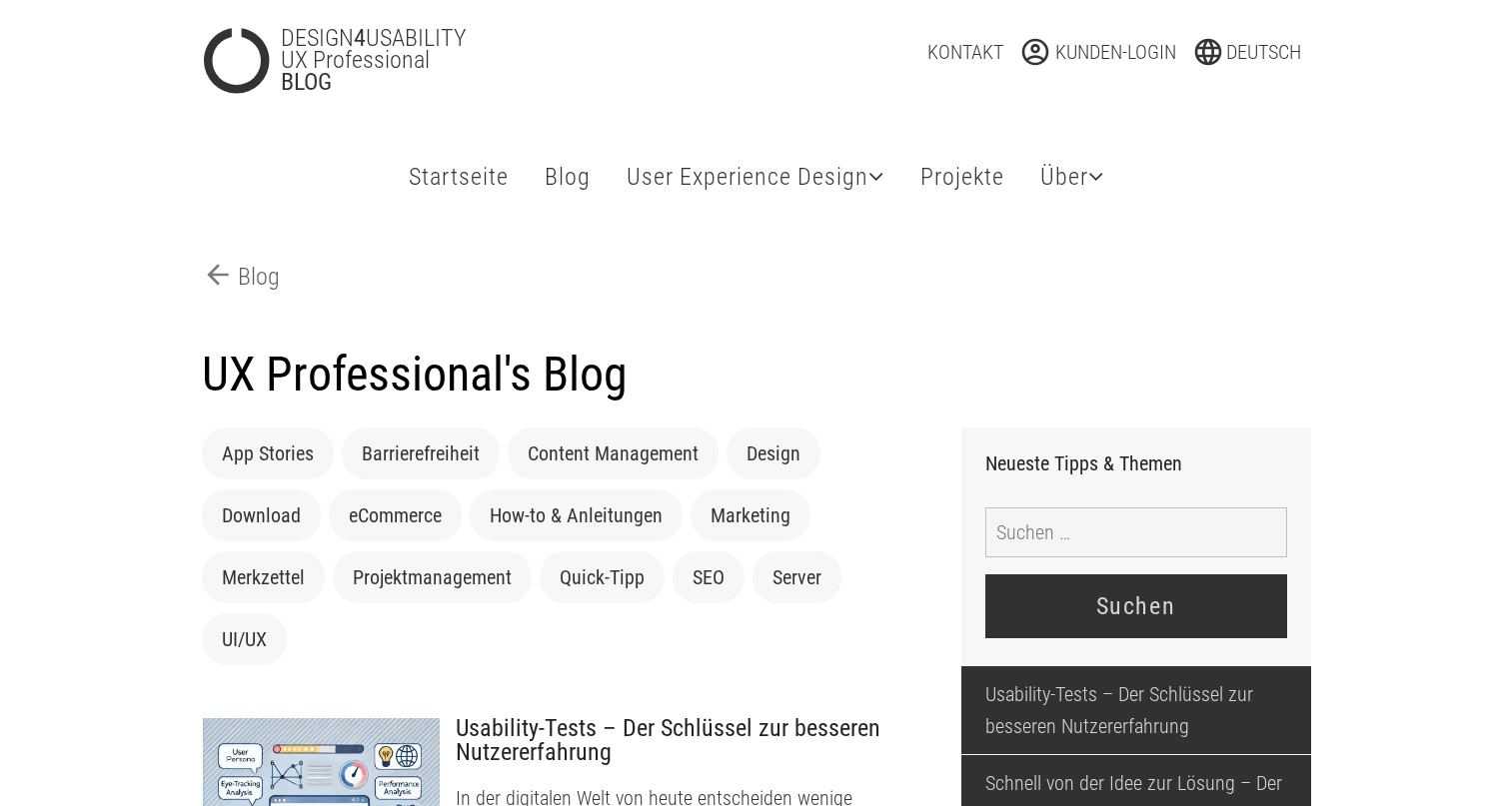 scroll, scrollTop: 18, scrollLeft: 0, axis: vertical 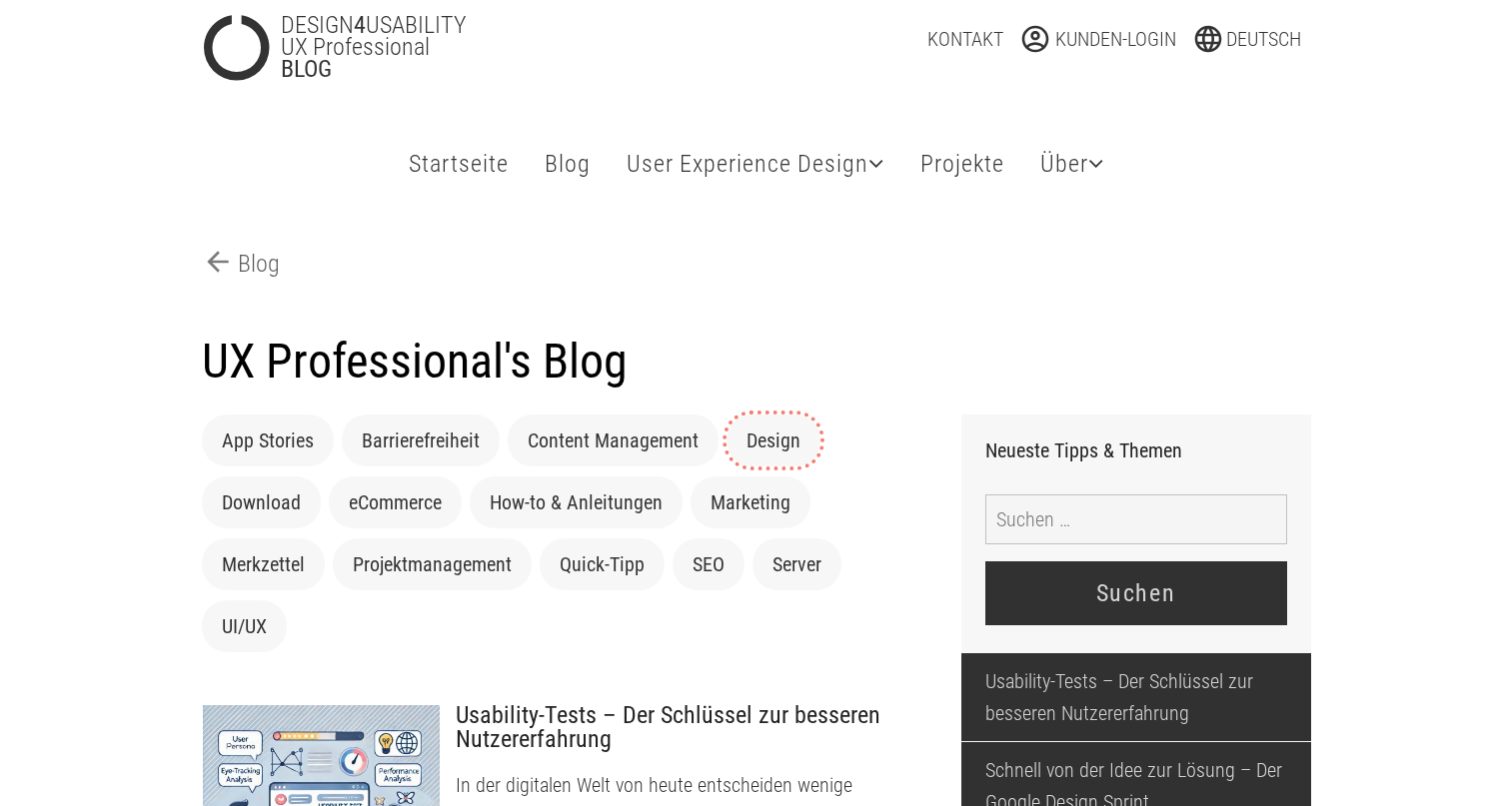 click on "Design" at bounding box center (773, 440) 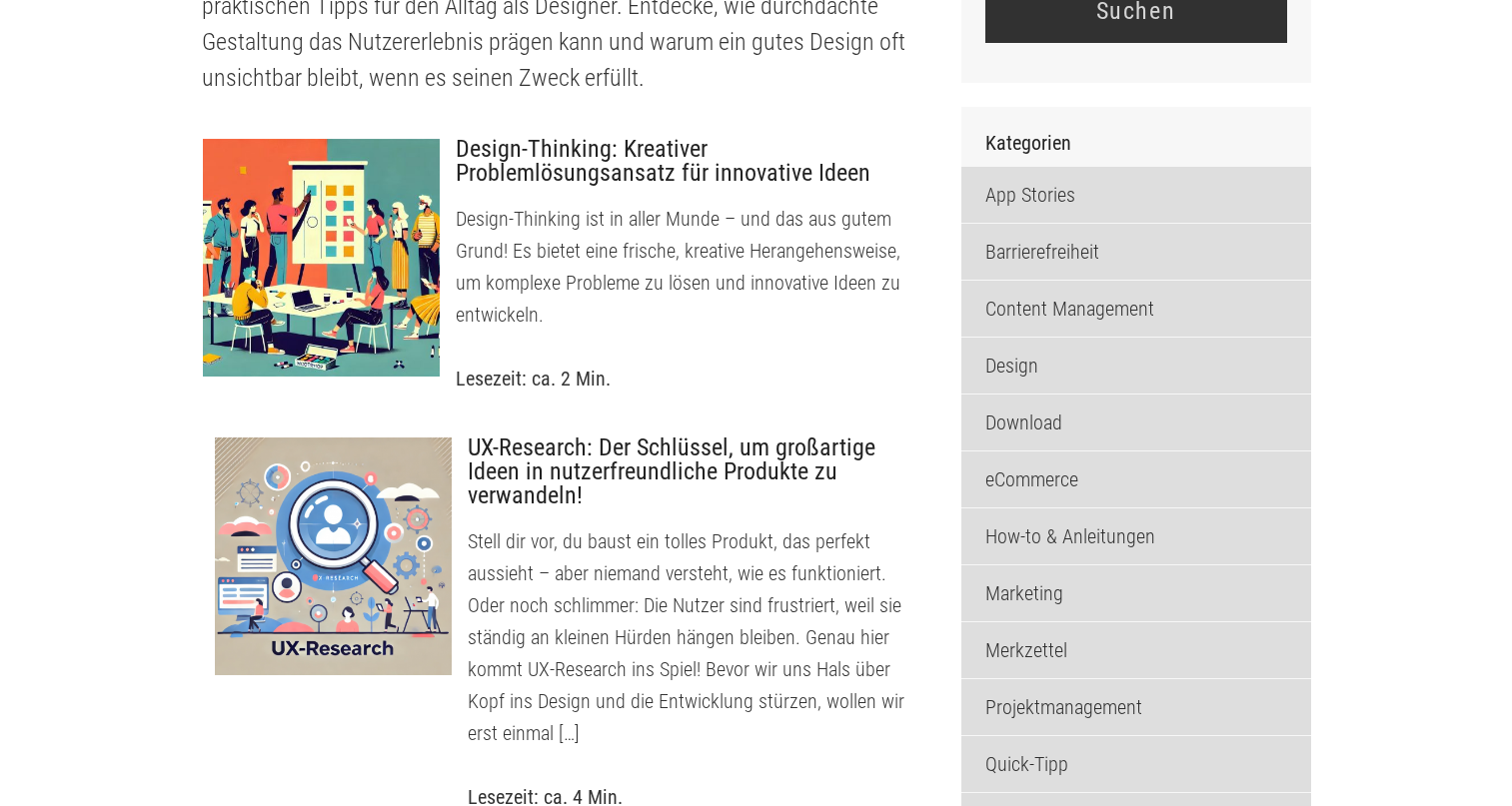 scroll, scrollTop: 99, scrollLeft: 0, axis: vertical 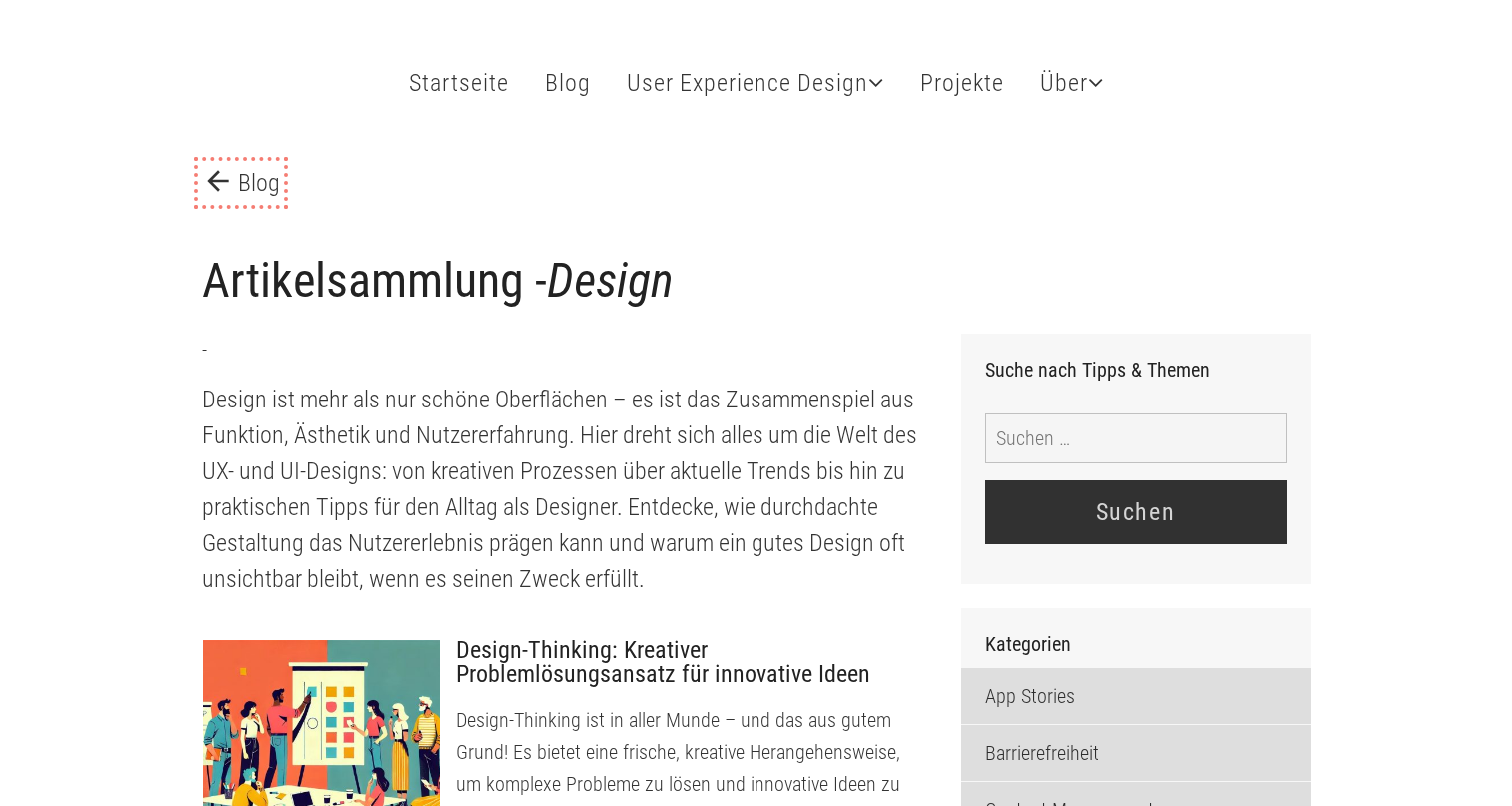 click on "arrow_back Blog" at bounding box center (241, 183) 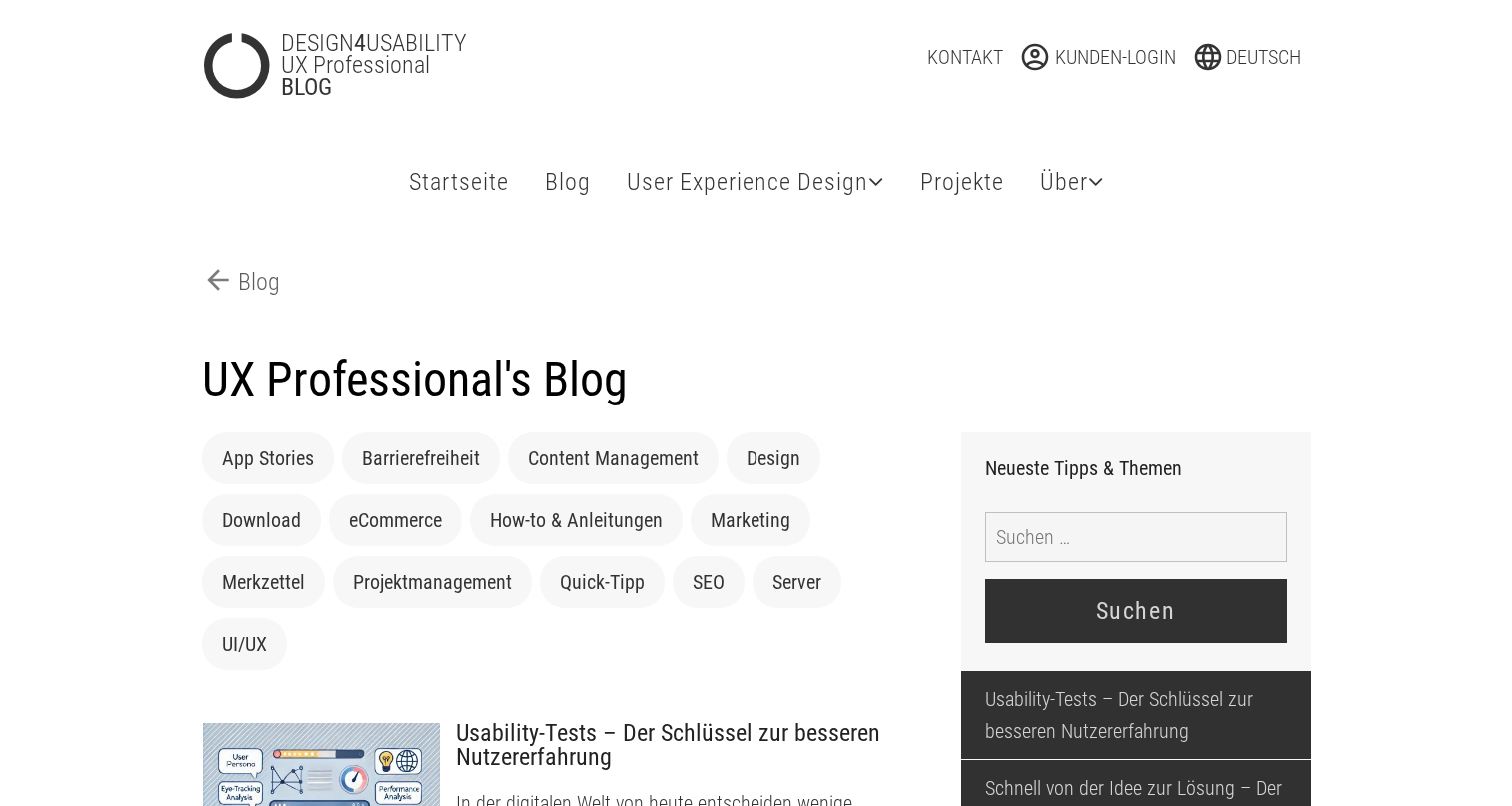 scroll, scrollTop: 0, scrollLeft: 0, axis: both 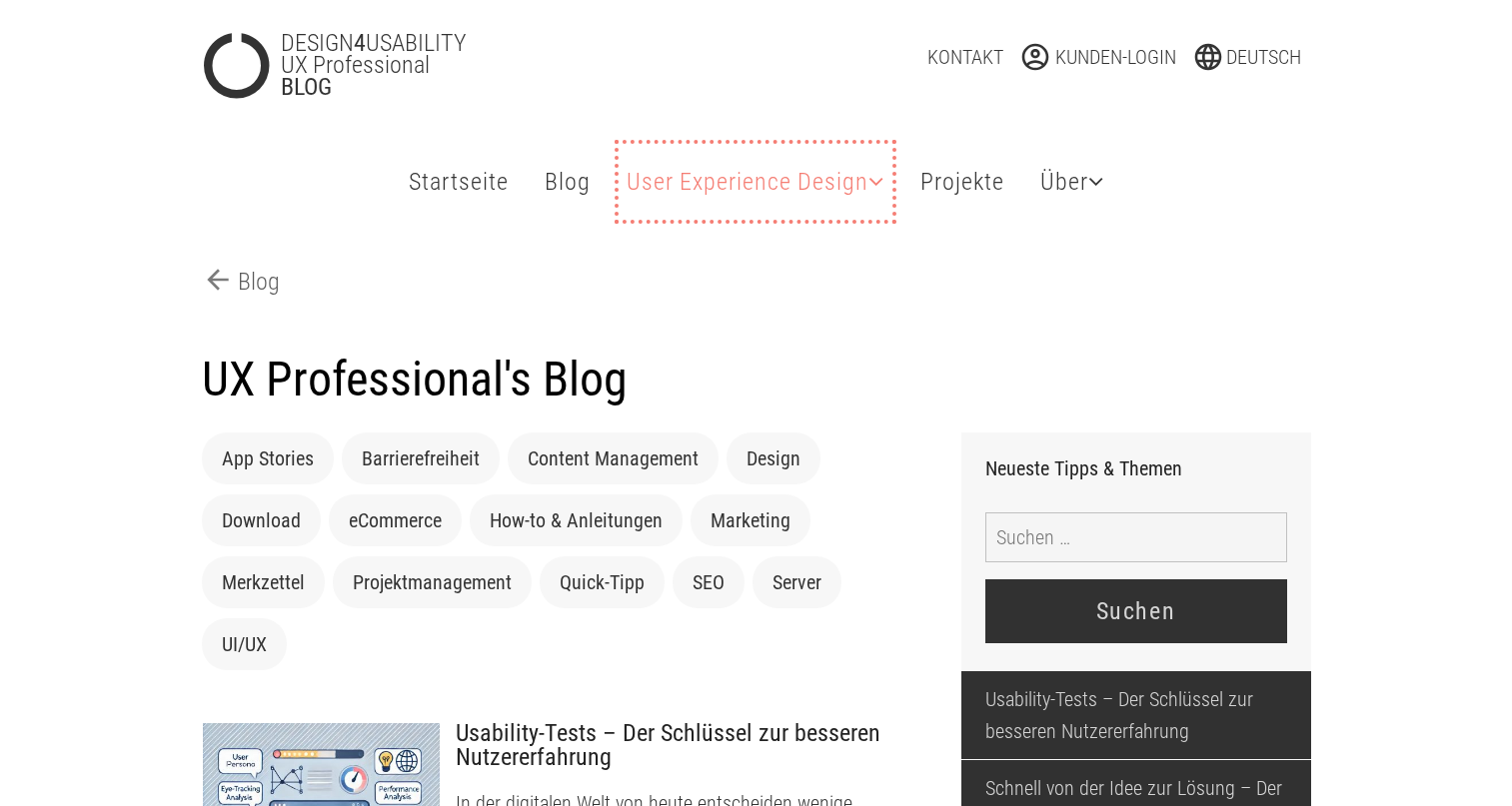 click at bounding box center [876, 181] 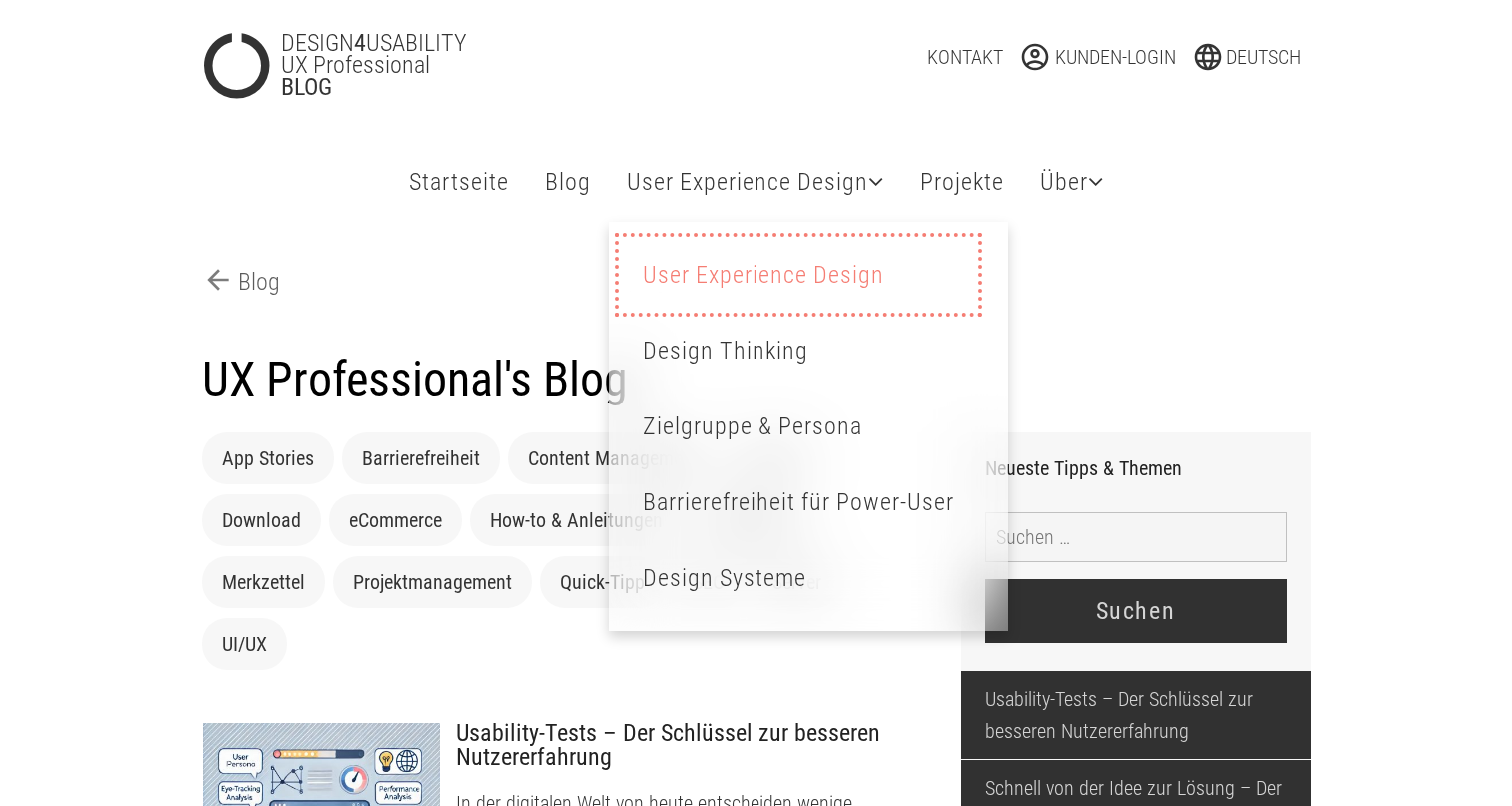 click on "User Experience Design Brücke zwischen Technologie und Mensch" at bounding box center (798, 275) 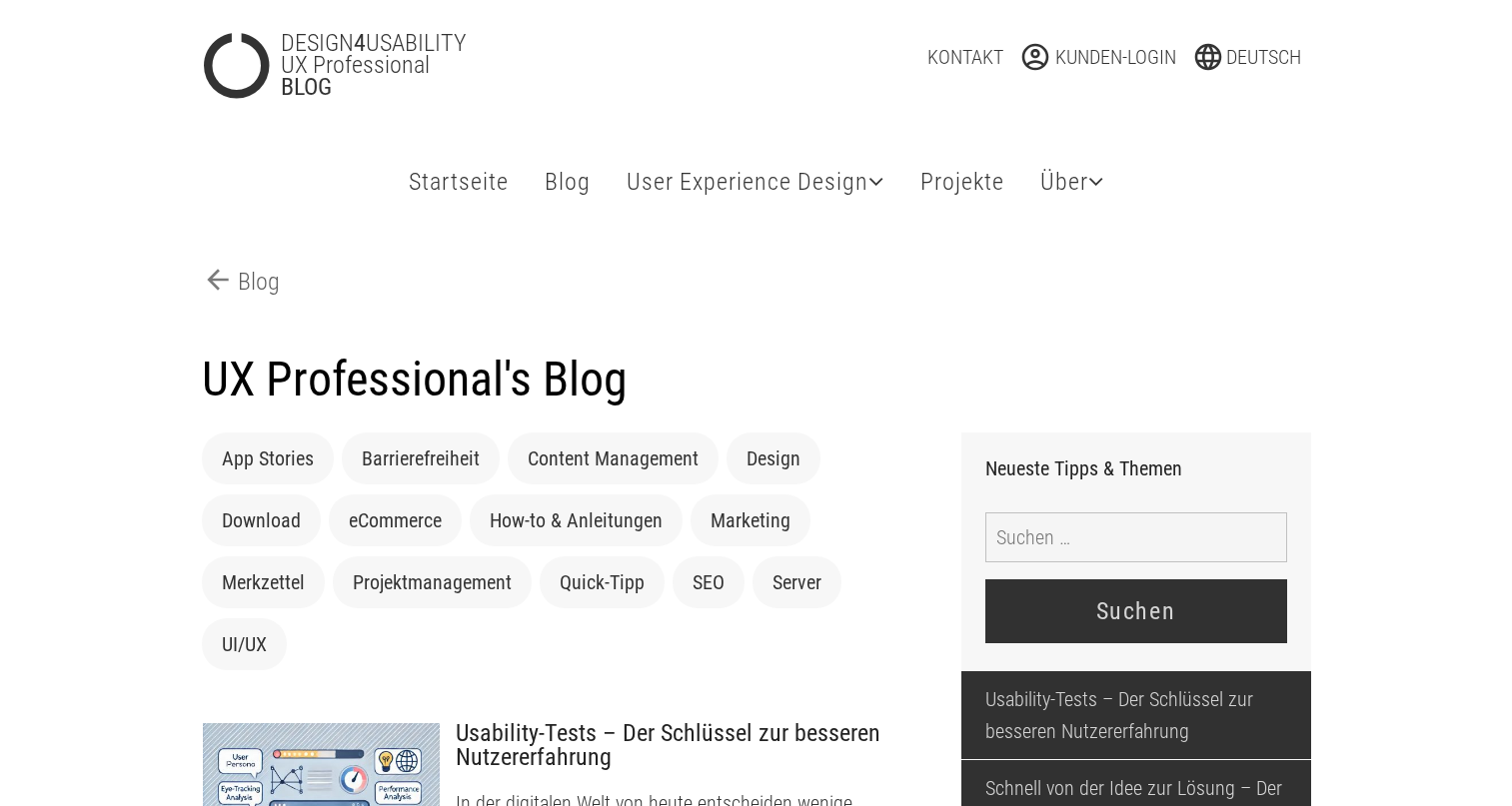 scroll, scrollTop: 0, scrollLeft: 0, axis: both 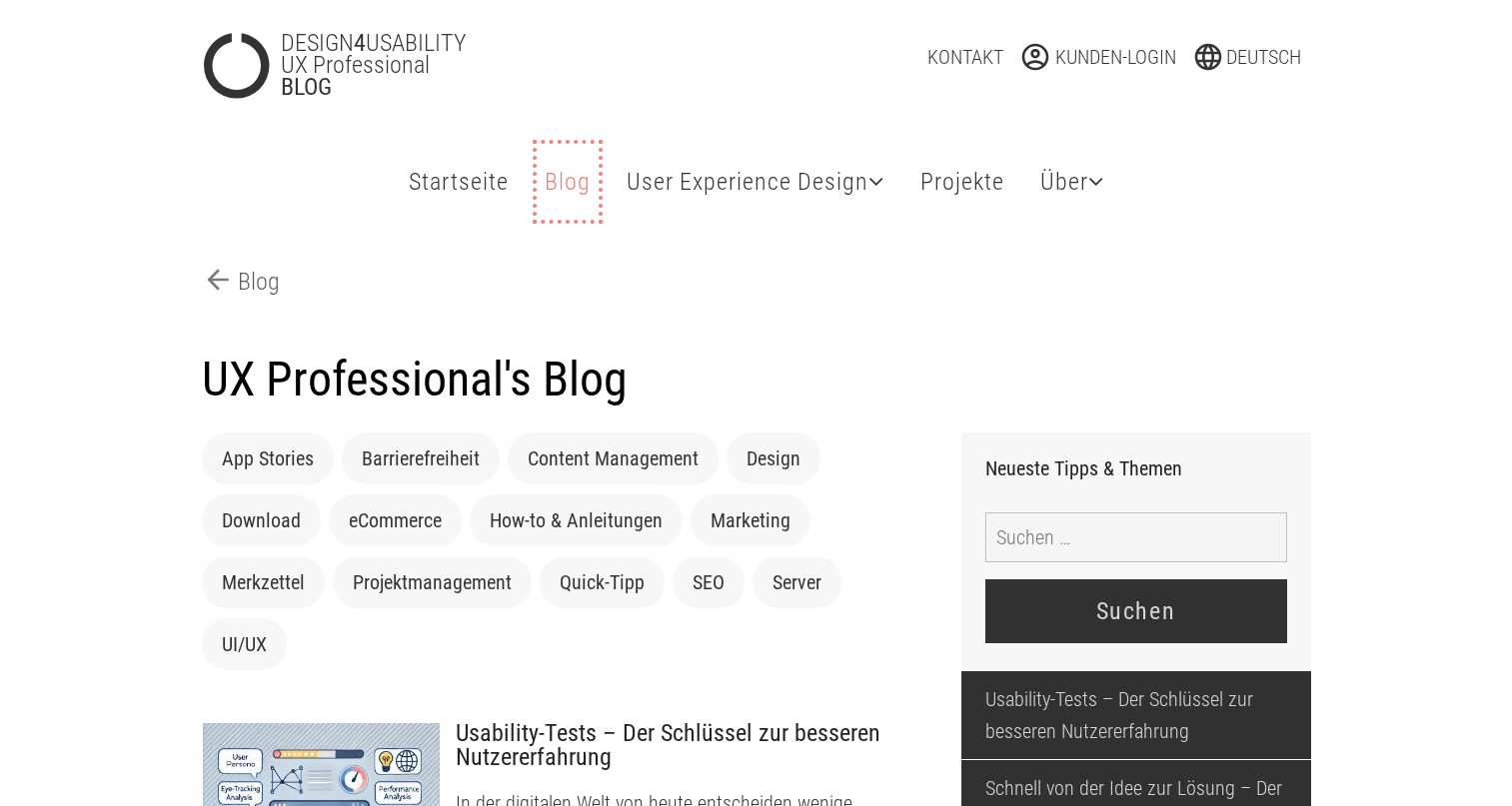 click on "Blog Tipps & Themen" at bounding box center [568, 182] 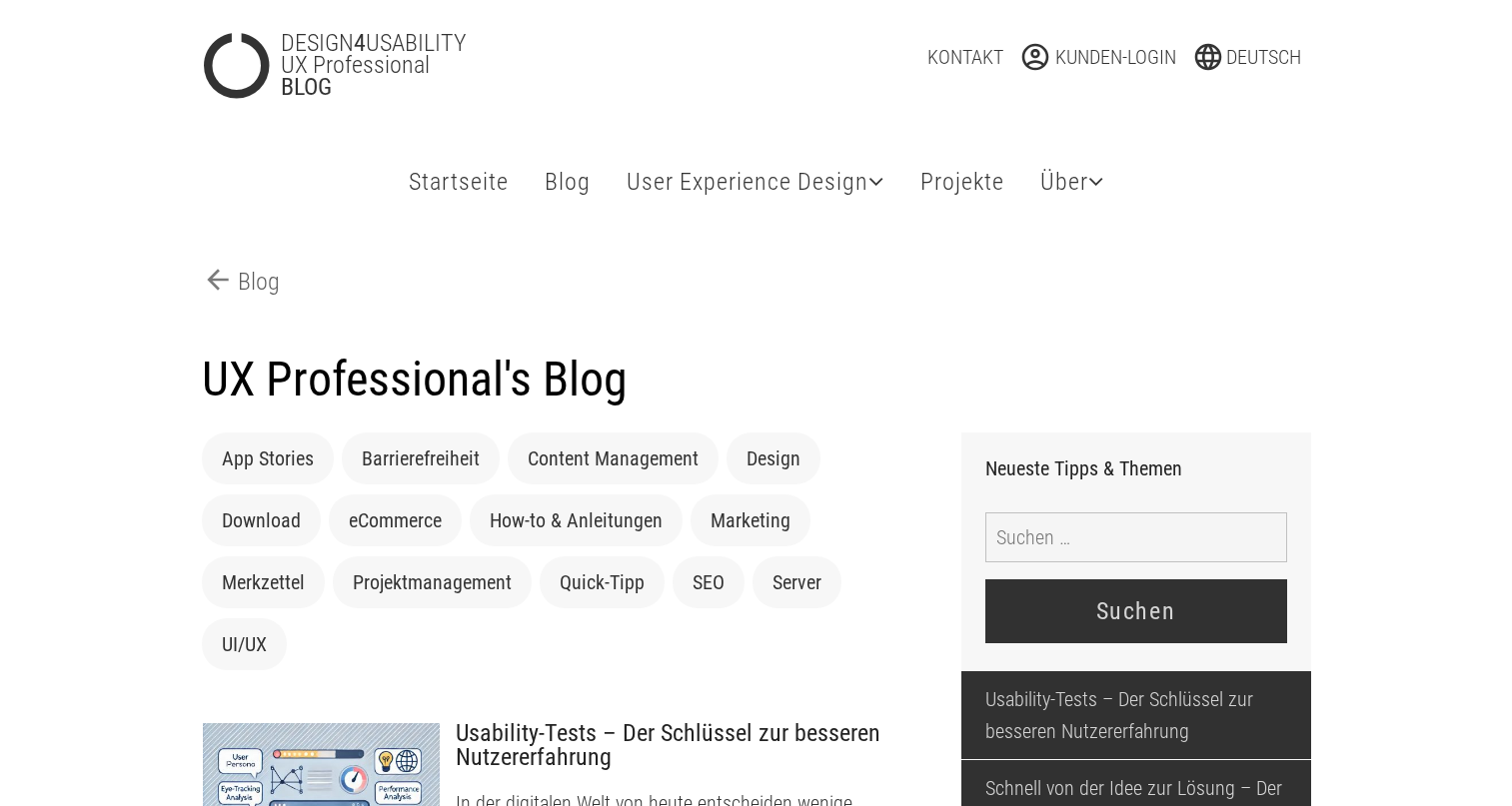 scroll, scrollTop: 0, scrollLeft: 0, axis: both 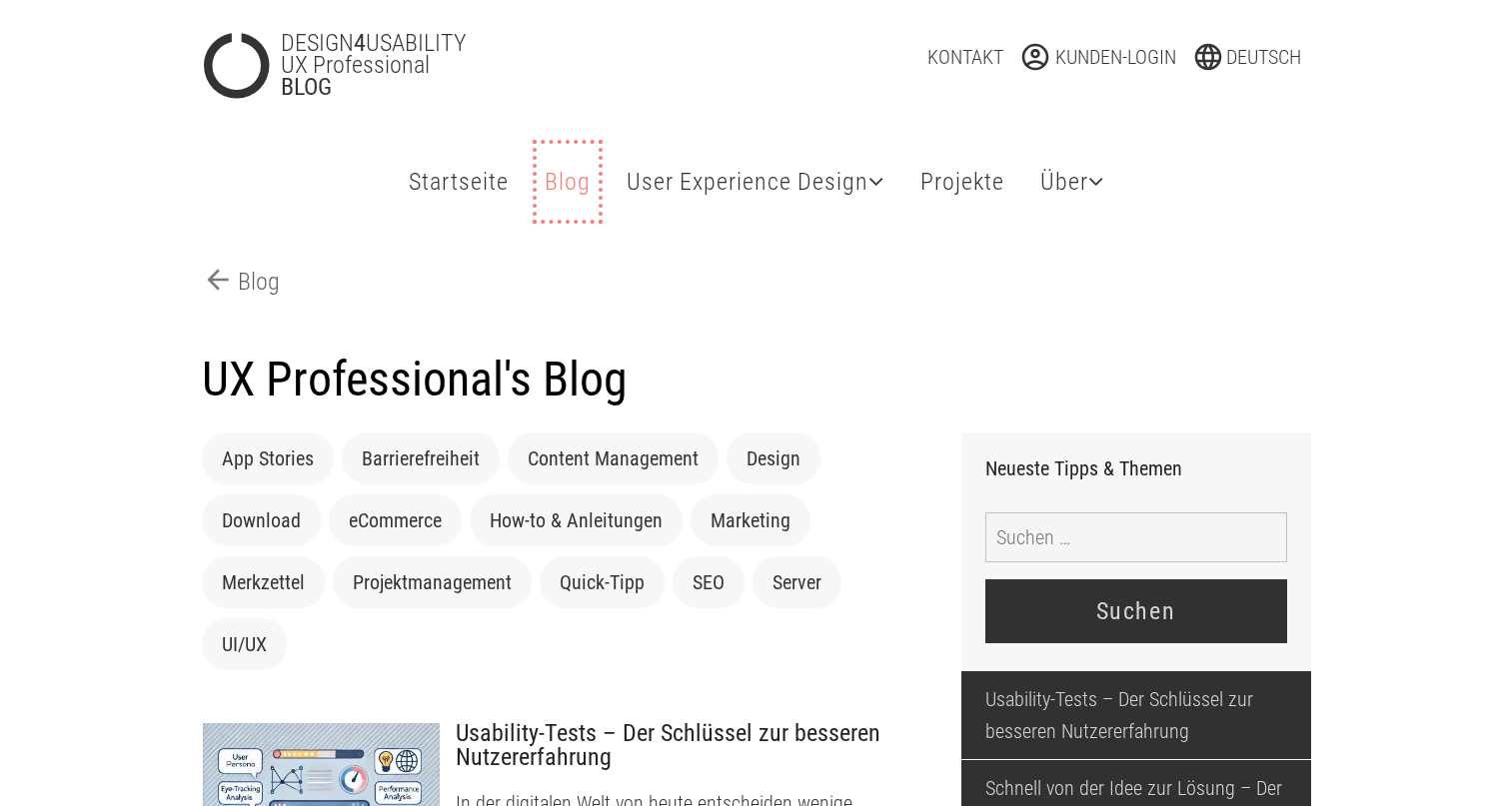 click on "Blog Tipps & Themen" at bounding box center [568, 182] 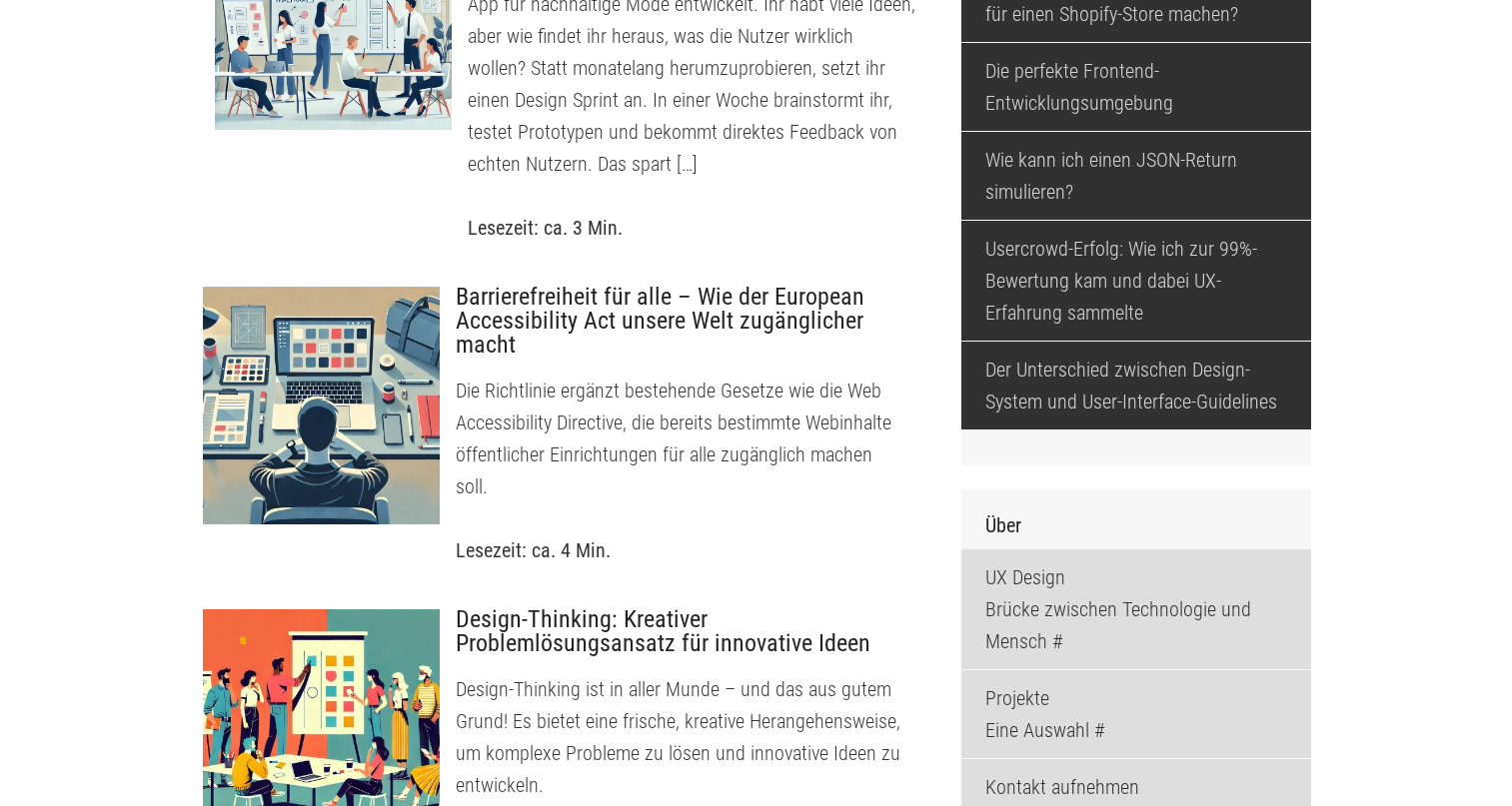 scroll, scrollTop: 1837, scrollLeft: 0, axis: vertical 